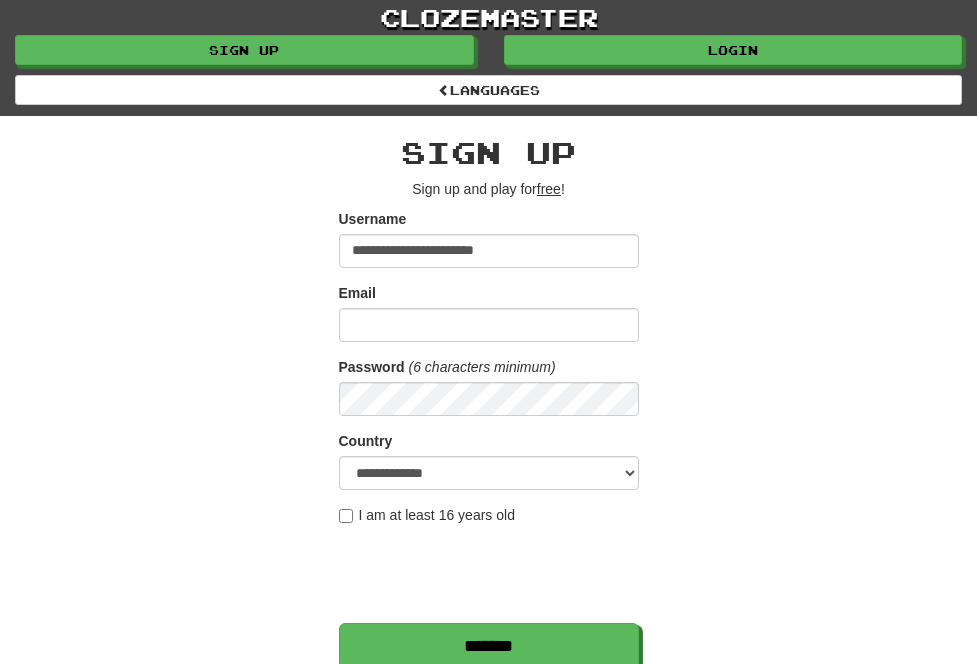 scroll, scrollTop: 0, scrollLeft: 0, axis: both 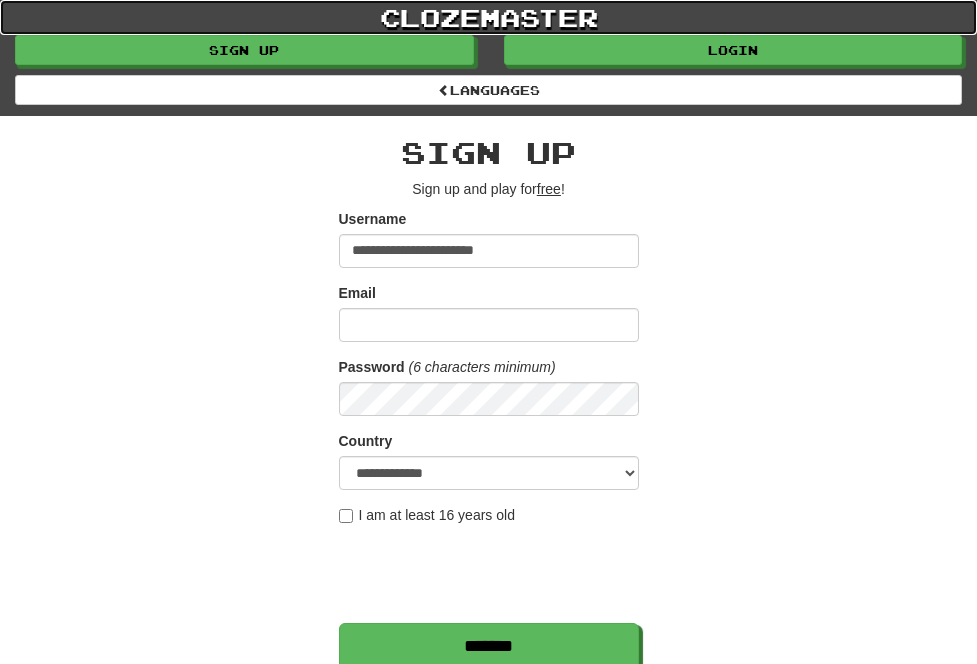 click on "clozemaster" at bounding box center [488, 17] 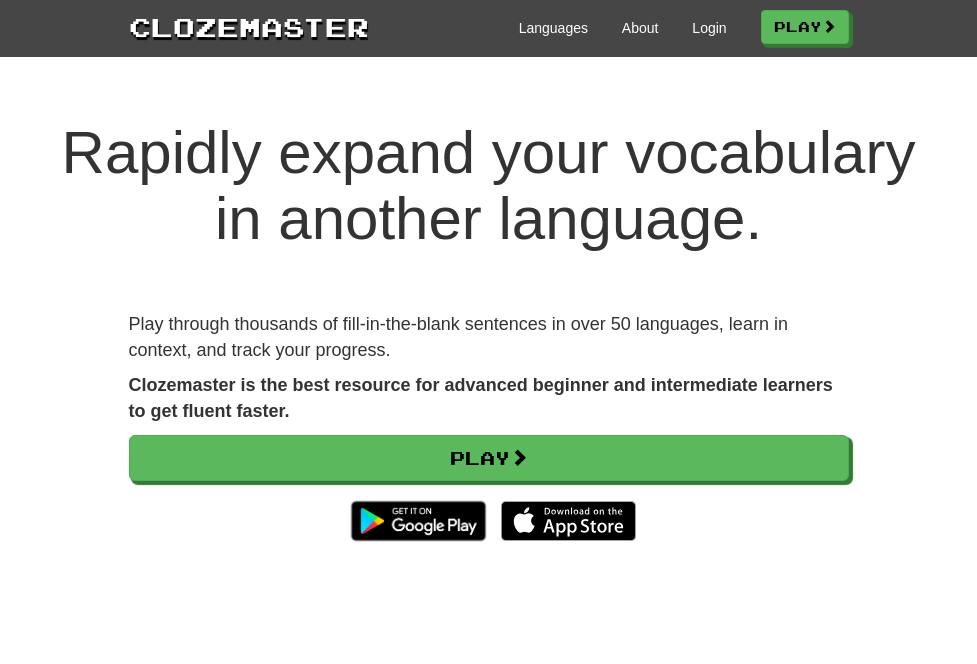 scroll, scrollTop: 0, scrollLeft: 0, axis: both 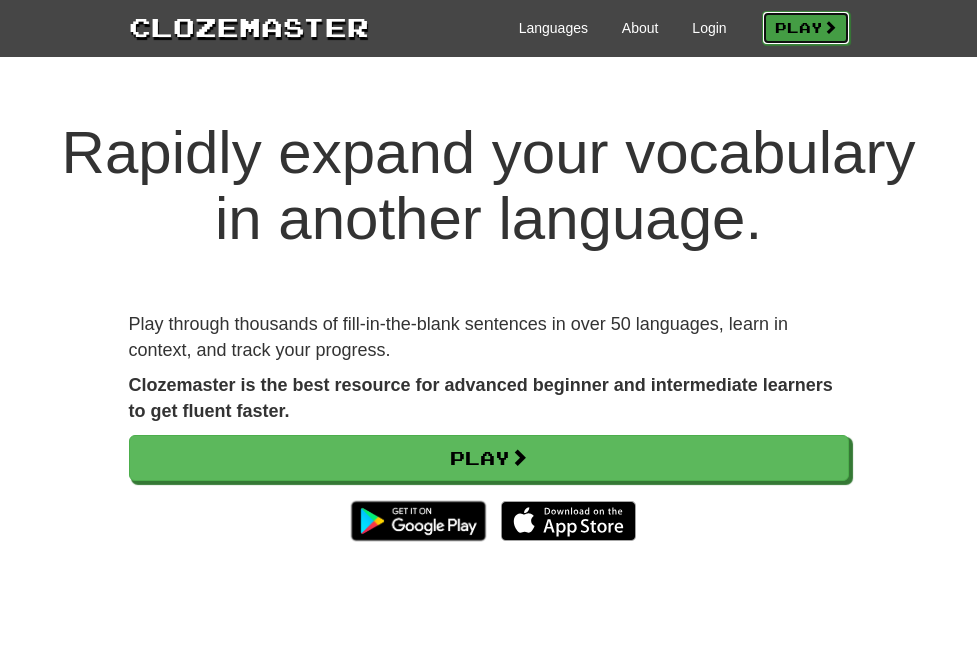 click on "Play" at bounding box center [806, 28] 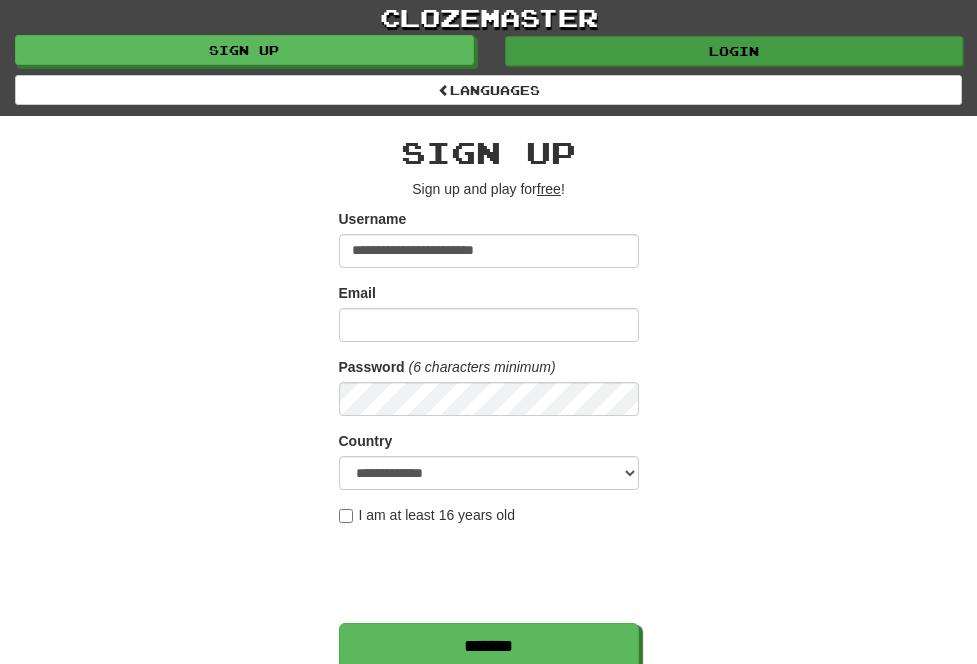 scroll, scrollTop: 0, scrollLeft: 0, axis: both 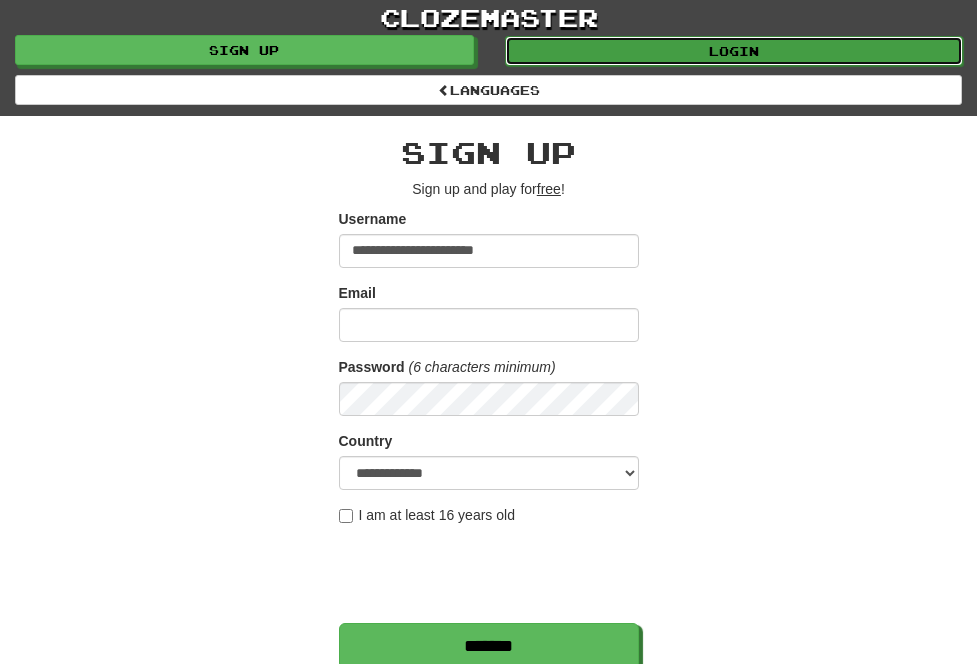 click on "Login" at bounding box center (734, 51) 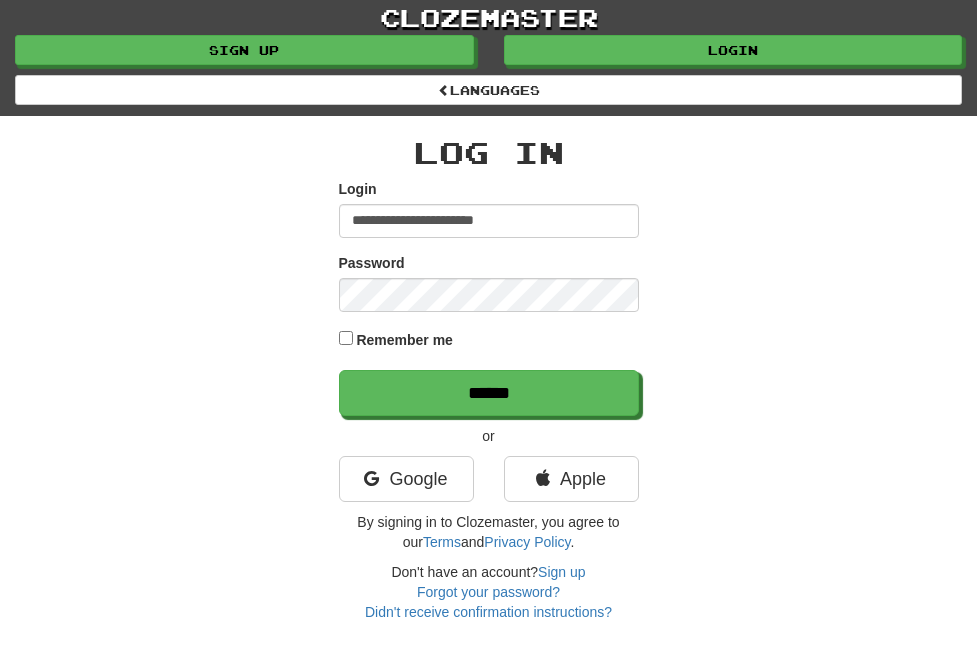 scroll, scrollTop: 0, scrollLeft: 0, axis: both 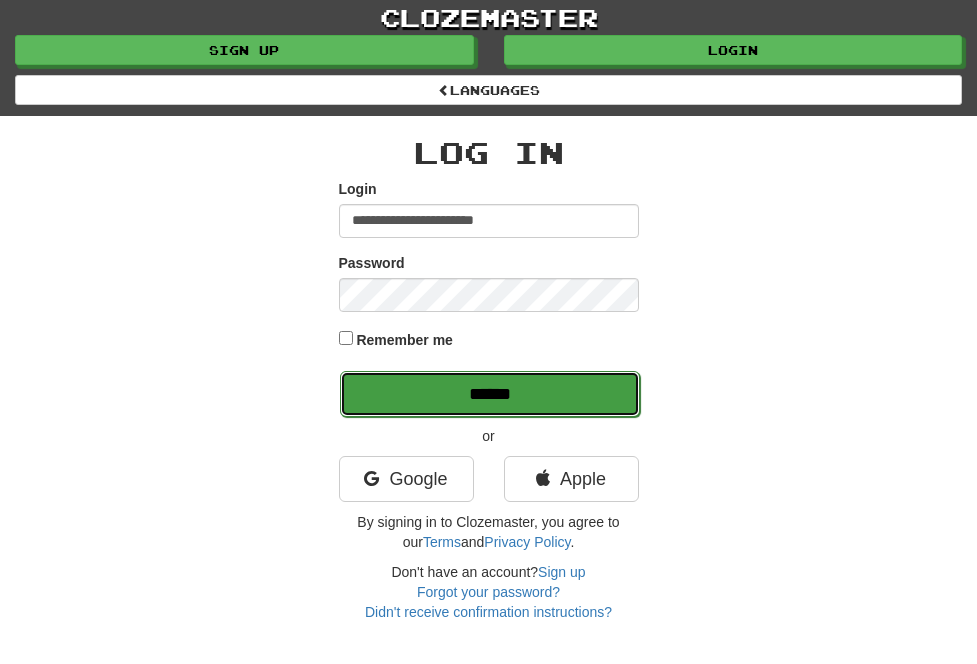 click on "******" at bounding box center [490, 394] 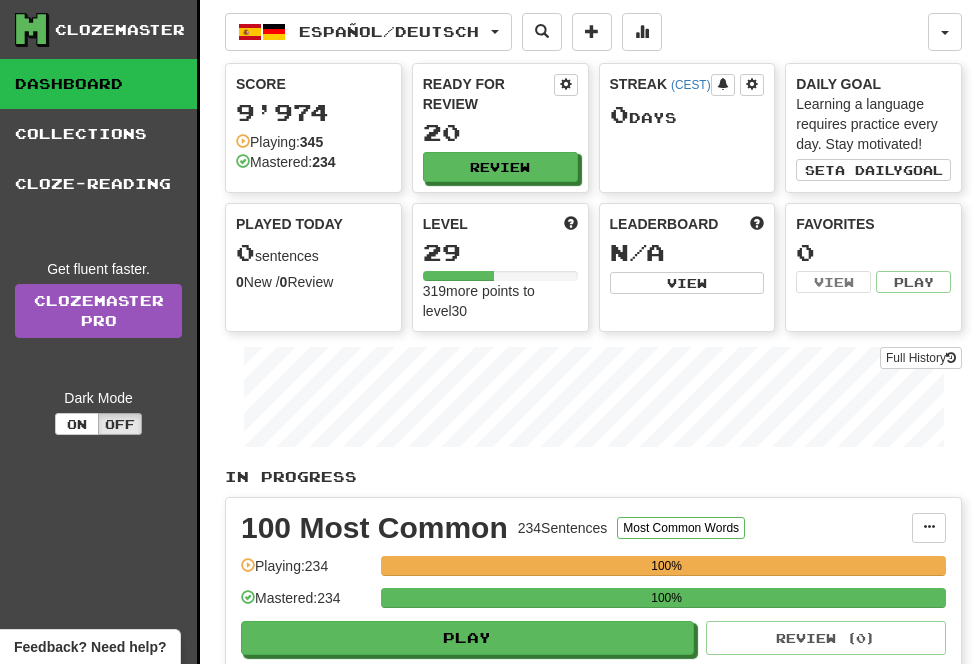 scroll, scrollTop: 510, scrollLeft: 0, axis: vertical 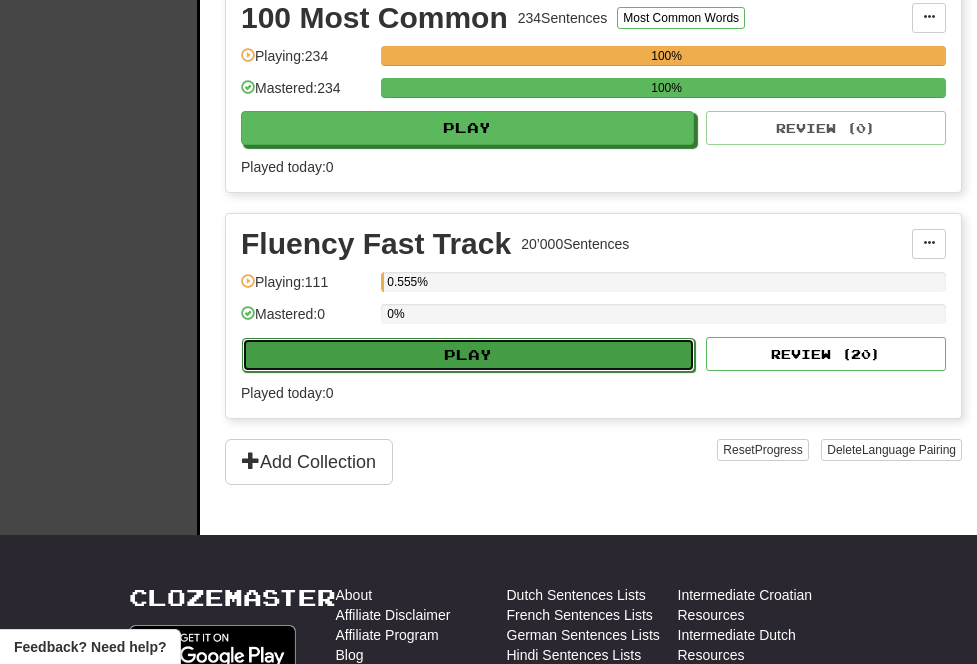 click on "Play" at bounding box center (468, 355) 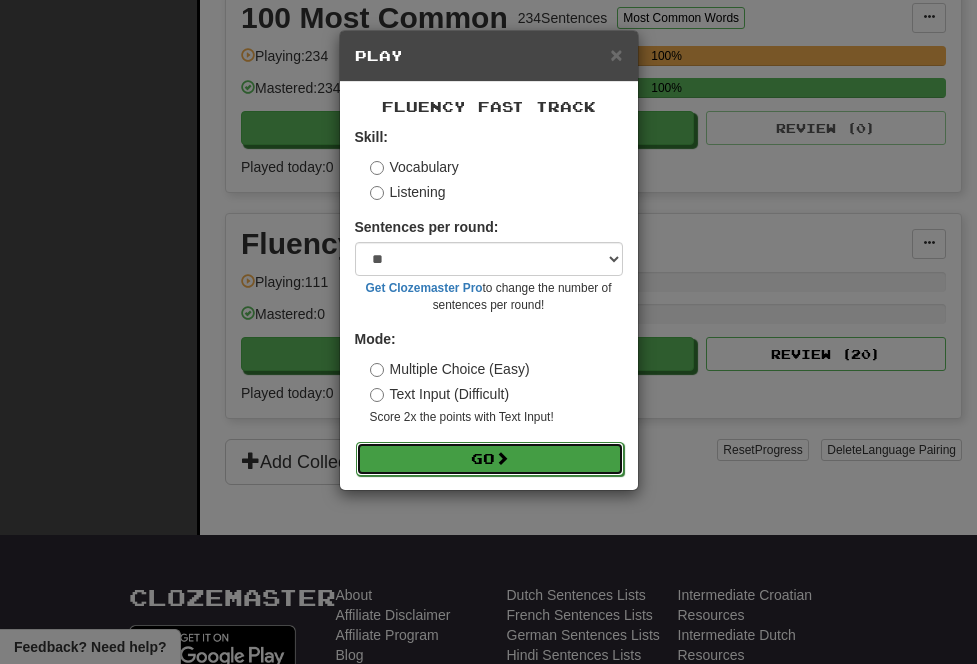 click on "Go" at bounding box center (490, 459) 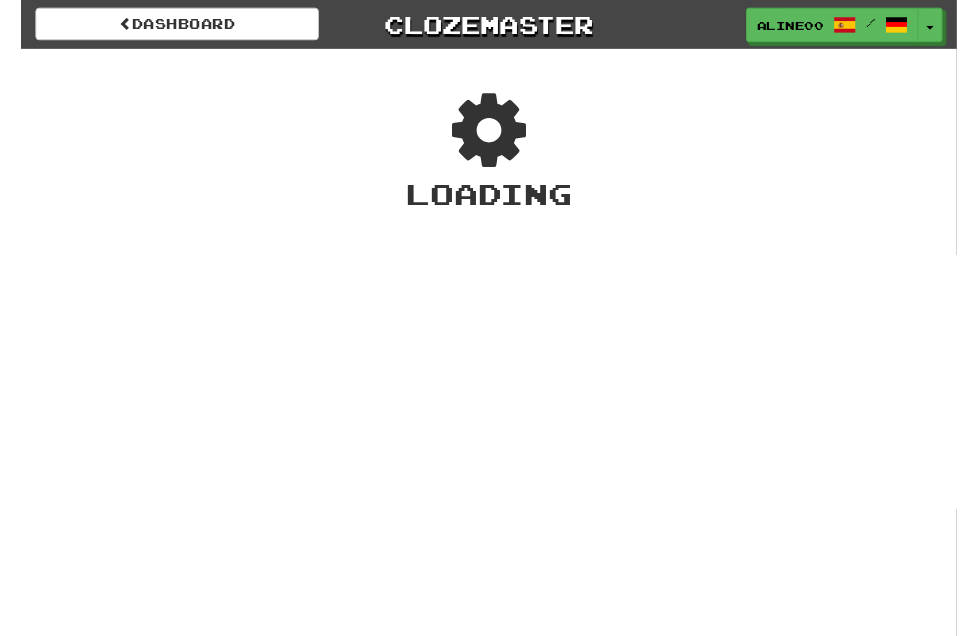 scroll, scrollTop: 0, scrollLeft: 0, axis: both 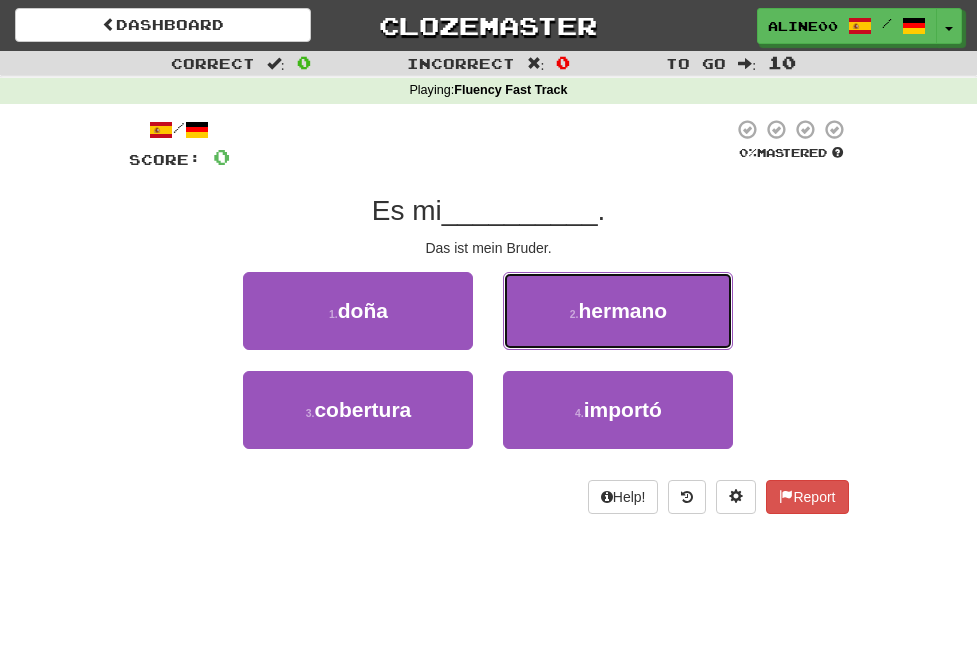 drag, startPoint x: 687, startPoint y: 305, endPoint x: 663, endPoint y: 322, distance: 29.410883 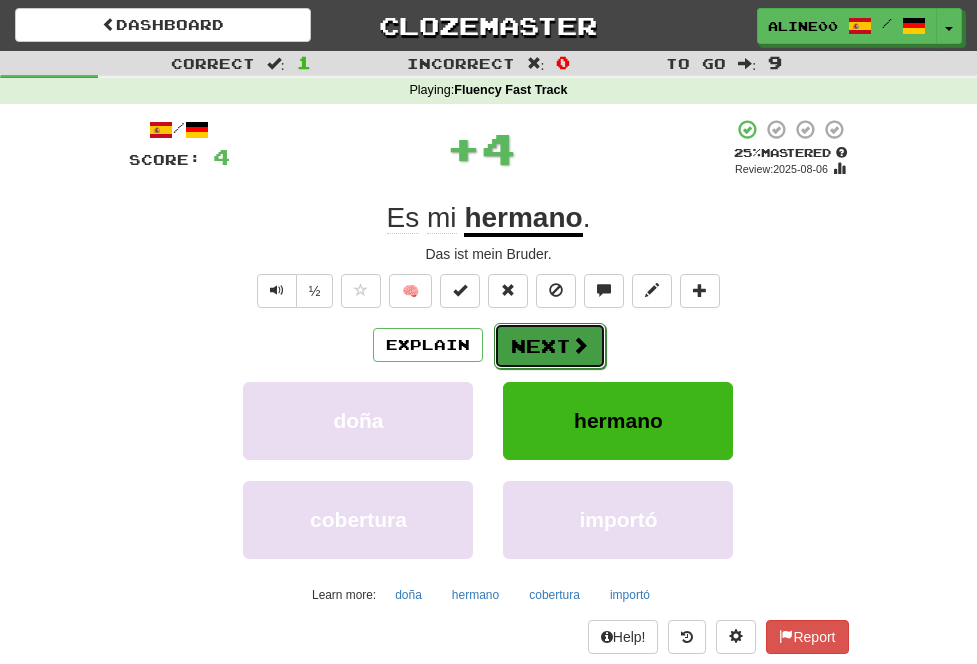 click at bounding box center [580, 345] 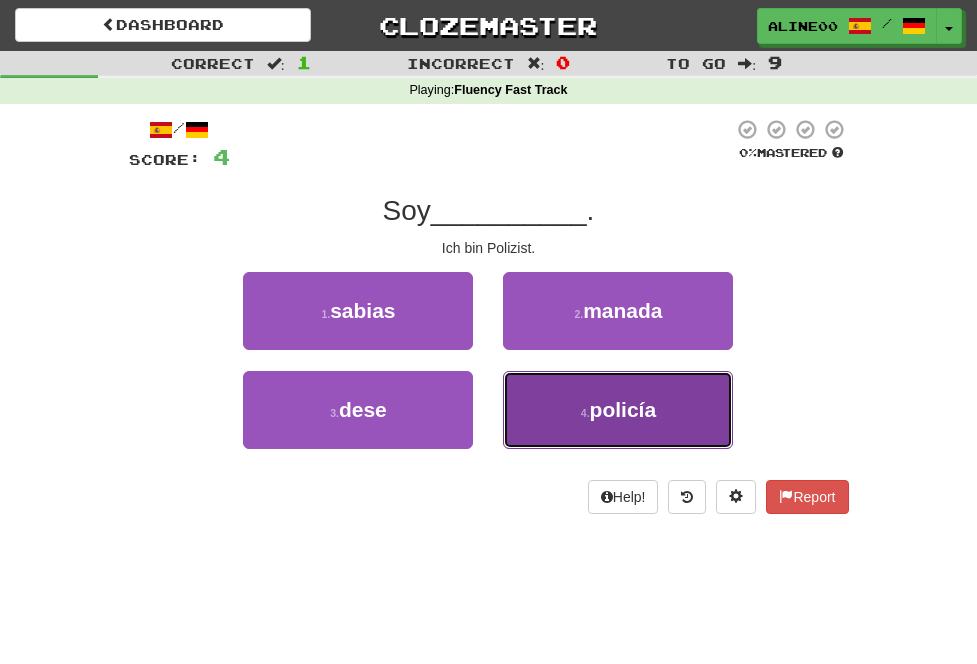 click on "4 .  policía" at bounding box center (618, 410) 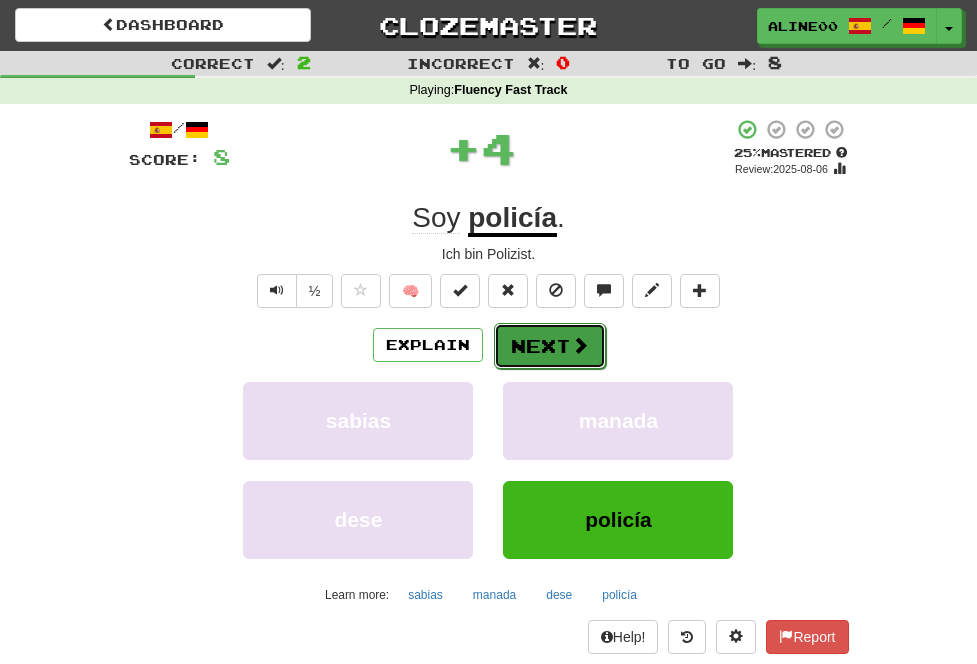 click on "Next" at bounding box center [550, 346] 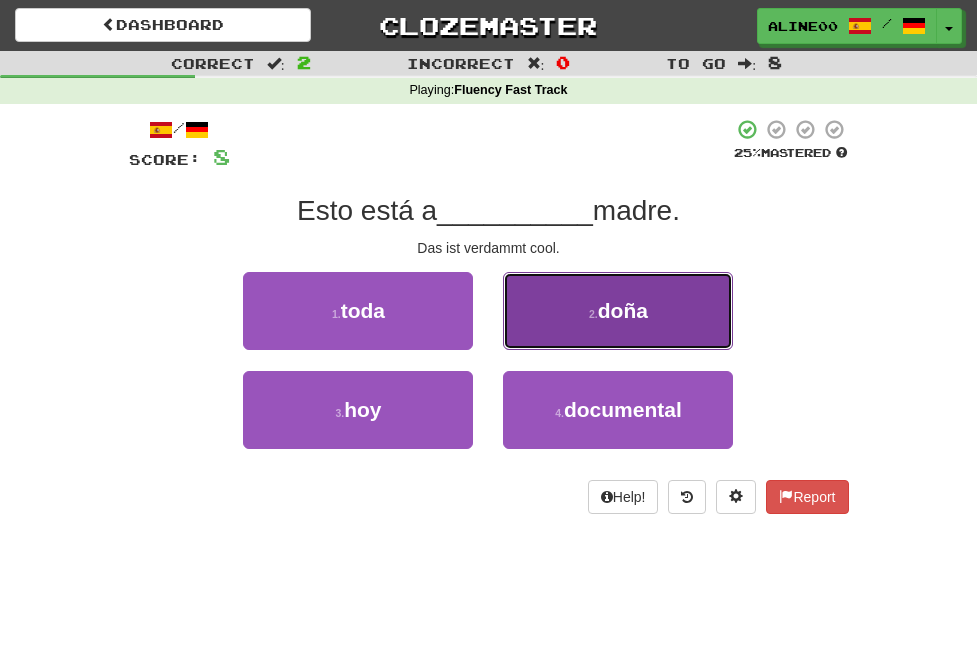 click on "2 .  [TITLE]" at bounding box center (618, 311) 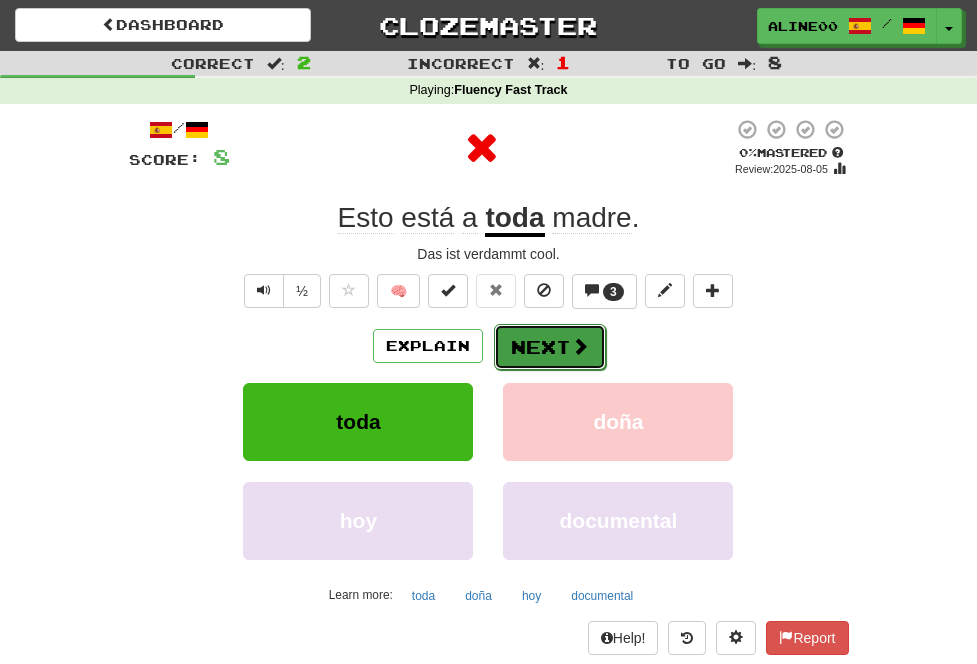 click on "Next" at bounding box center [550, 347] 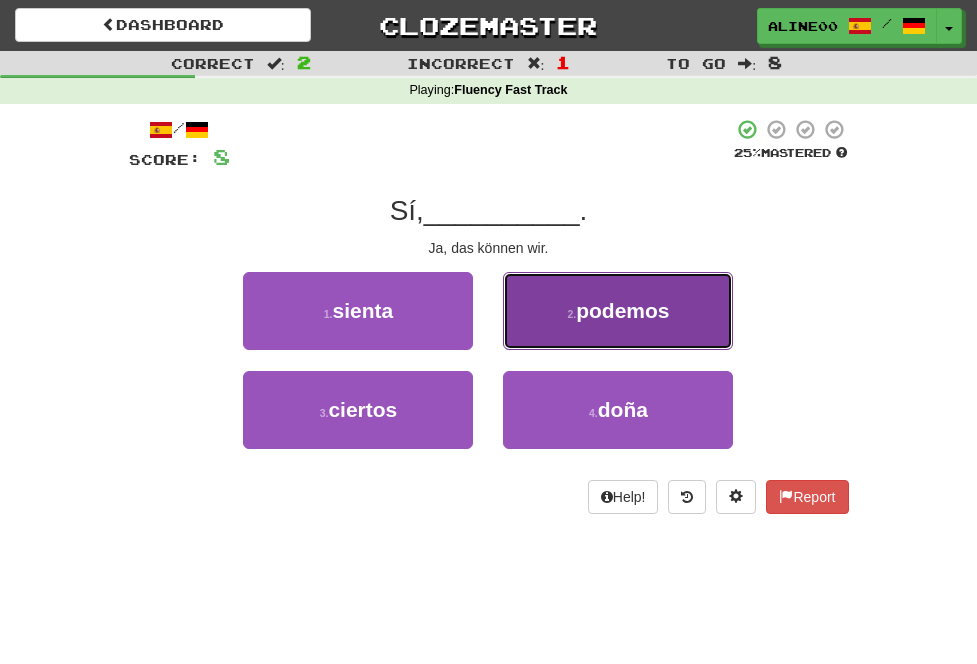 click on "2 .  podemos" at bounding box center (618, 311) 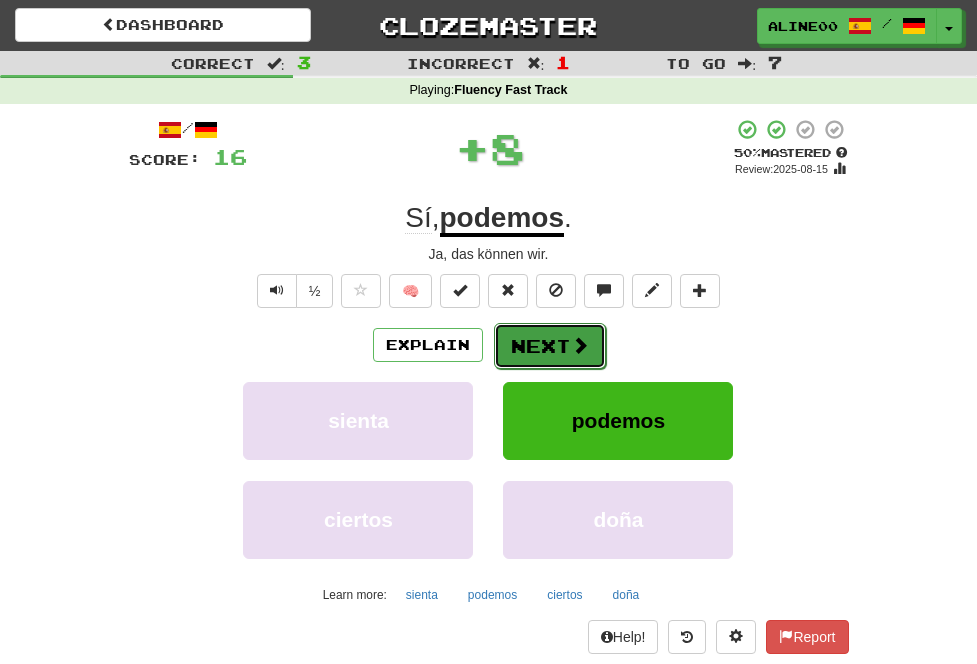 click on "Next" at bounding box center (550, 346) 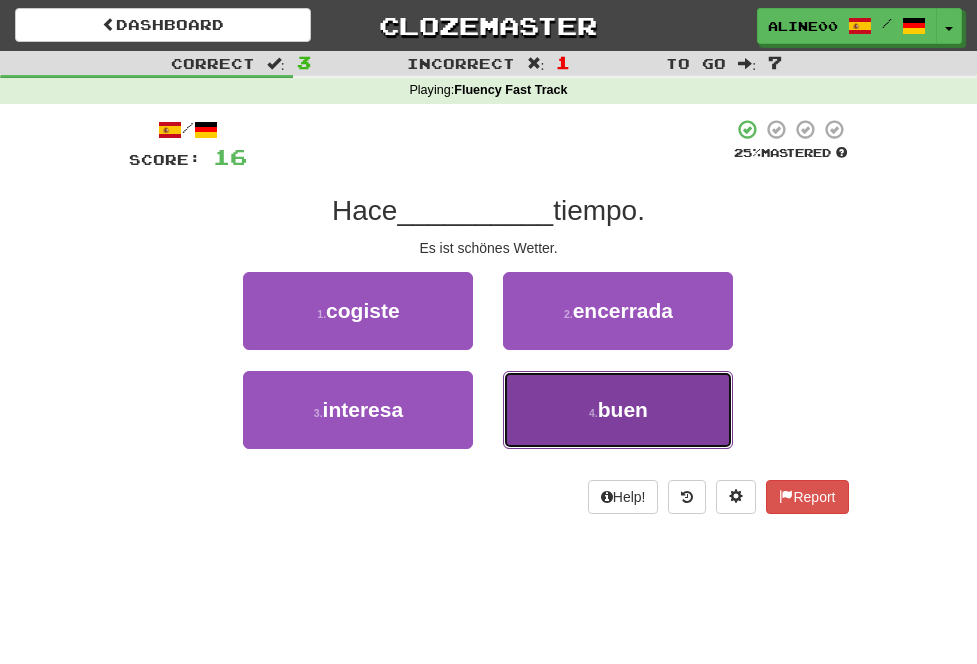 click on "buen" at bounding box center [623, 409] 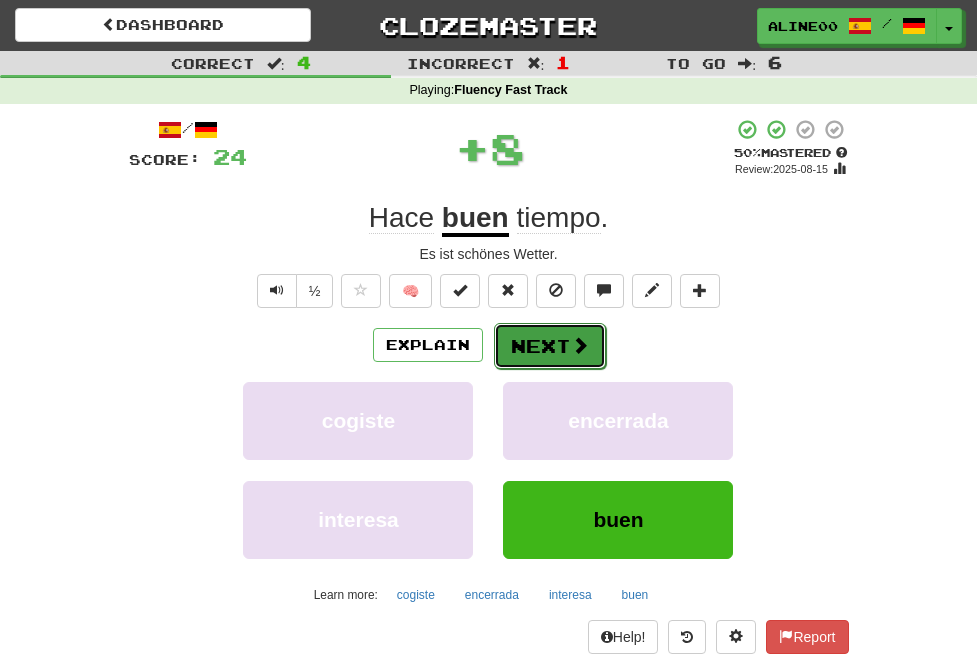 click on "Next" at bounding box center (550, 346) 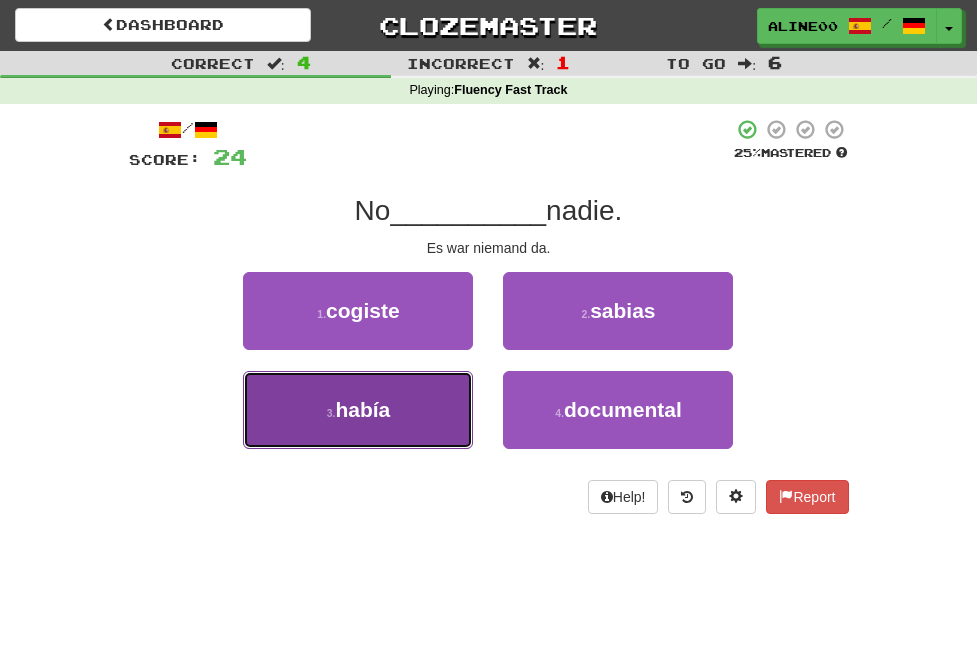 click on "3 .  había" at bounding box center [358, 410] 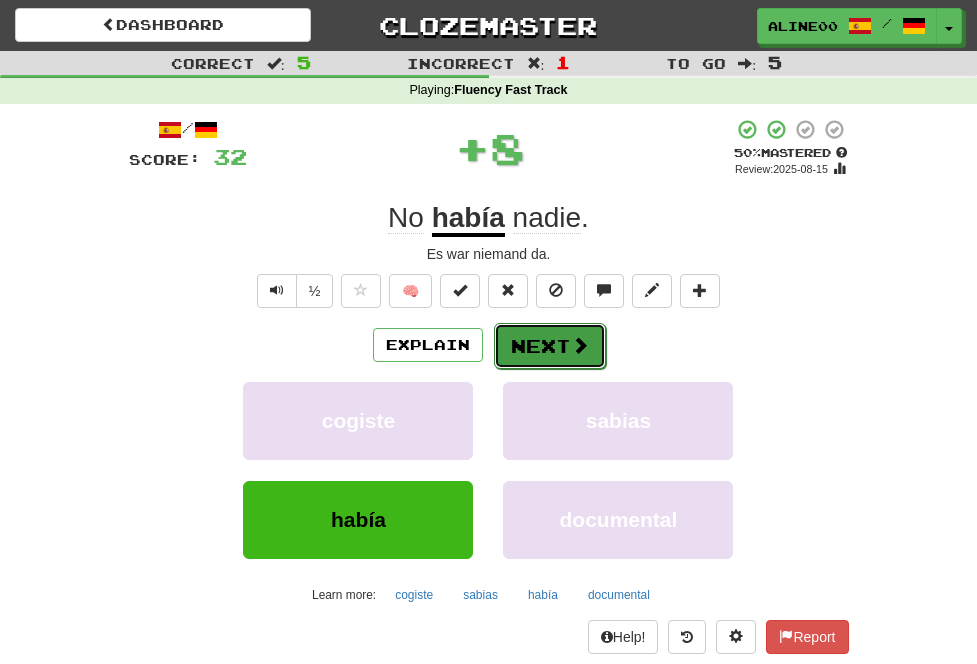 click on "Next" at bounding box center (550, 346) 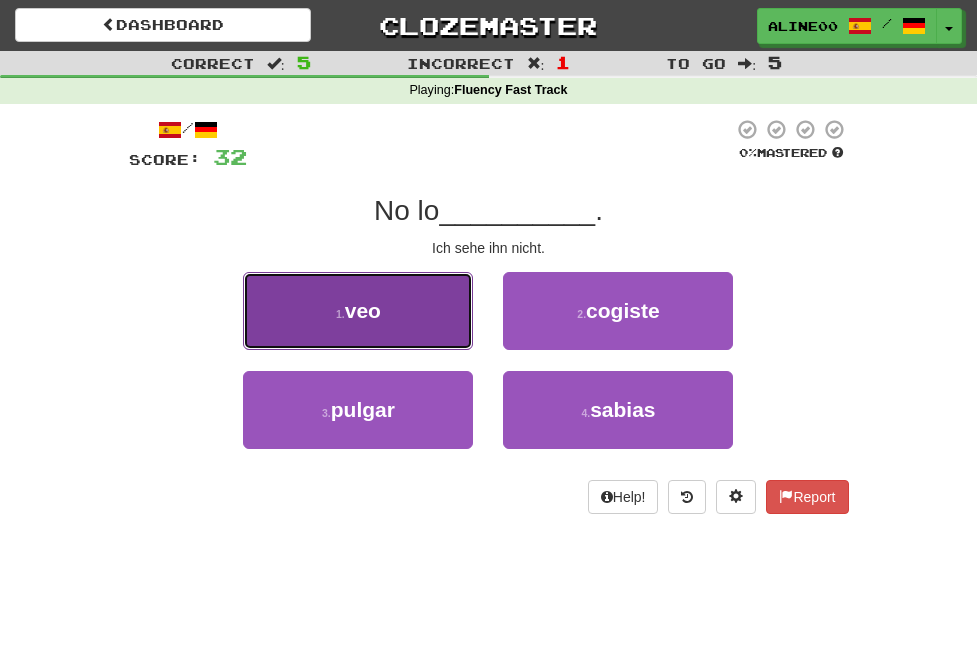 click on "veo" at bounding box center [363, 310] 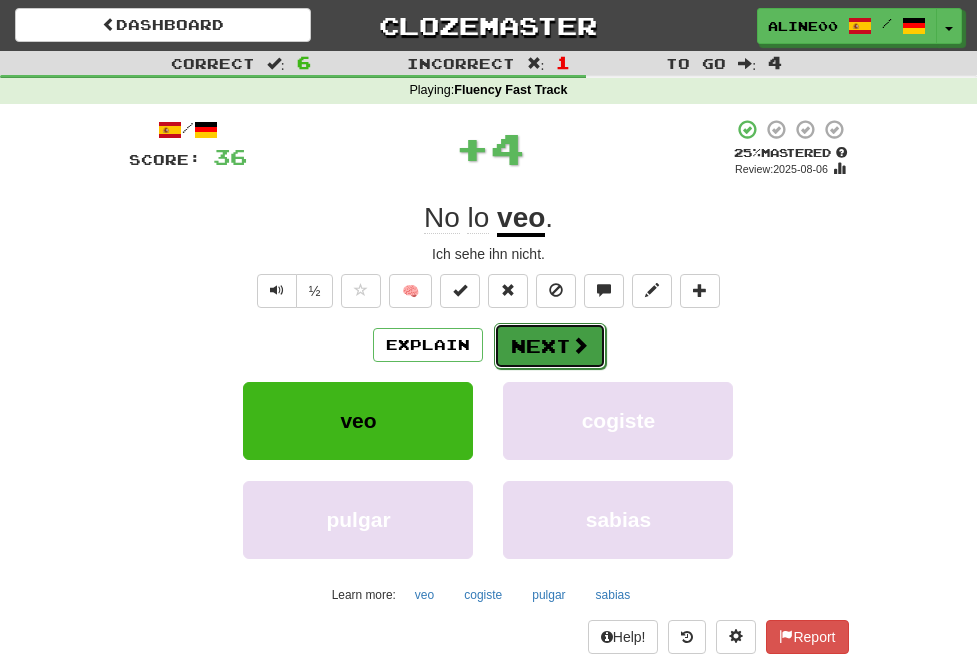 click on "Next" at bounding box center (550, 346) 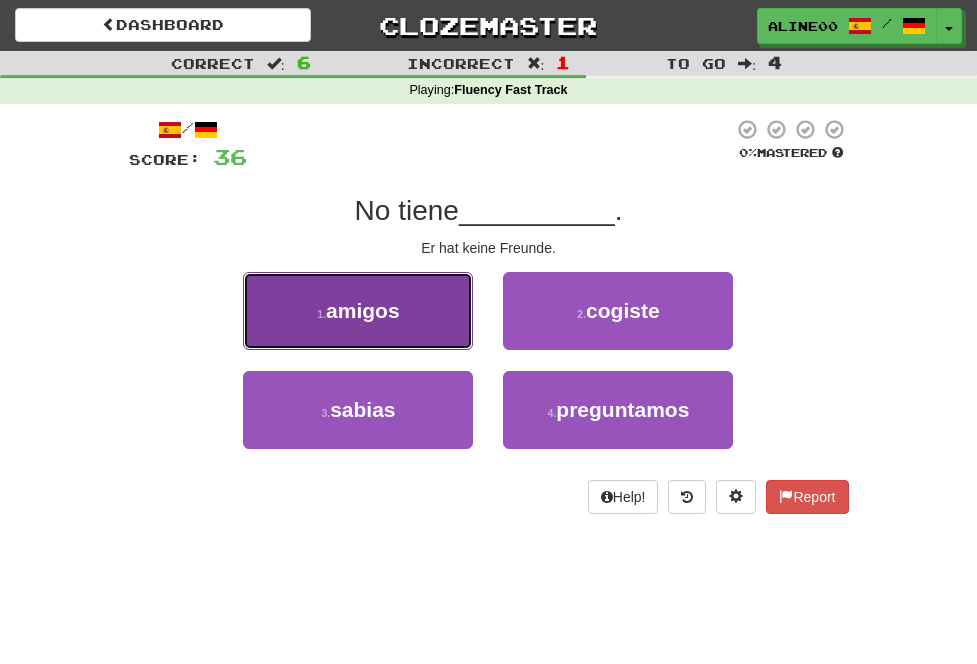click on "amigos" at bounding box center [363, 310] 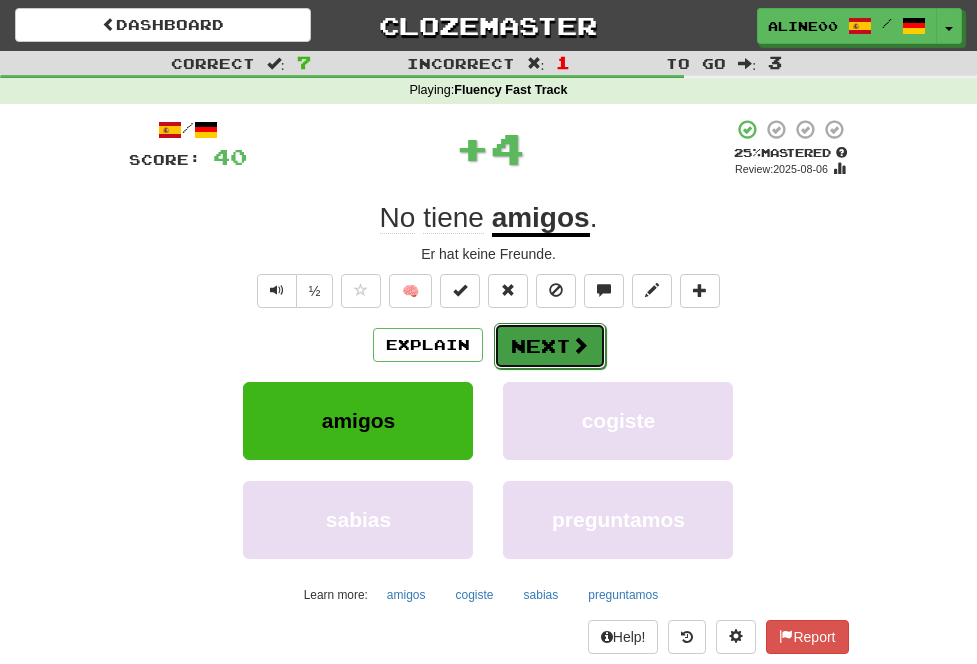 click on "Next" at bounding box center (550, 346) 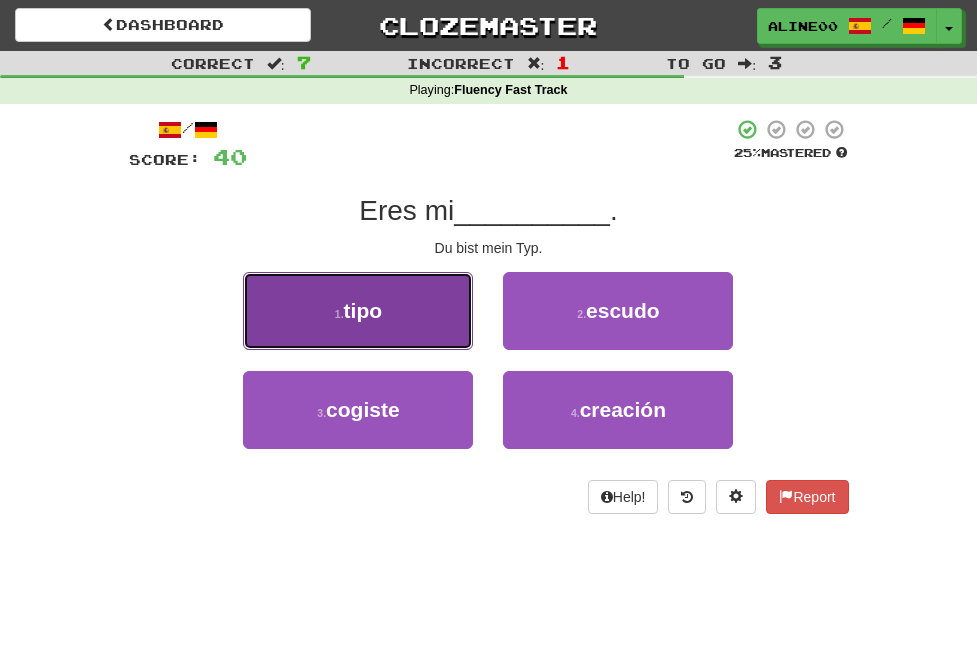 click on "1 .  tipo" at bounding box center (358, 311) 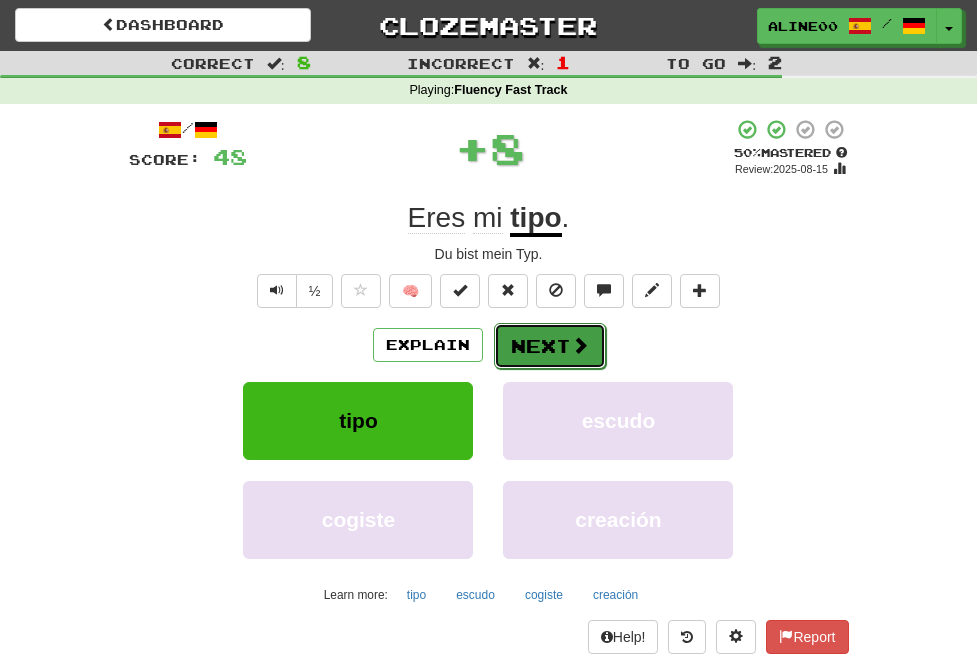 click on "Next" at bounding box center [550, 346] 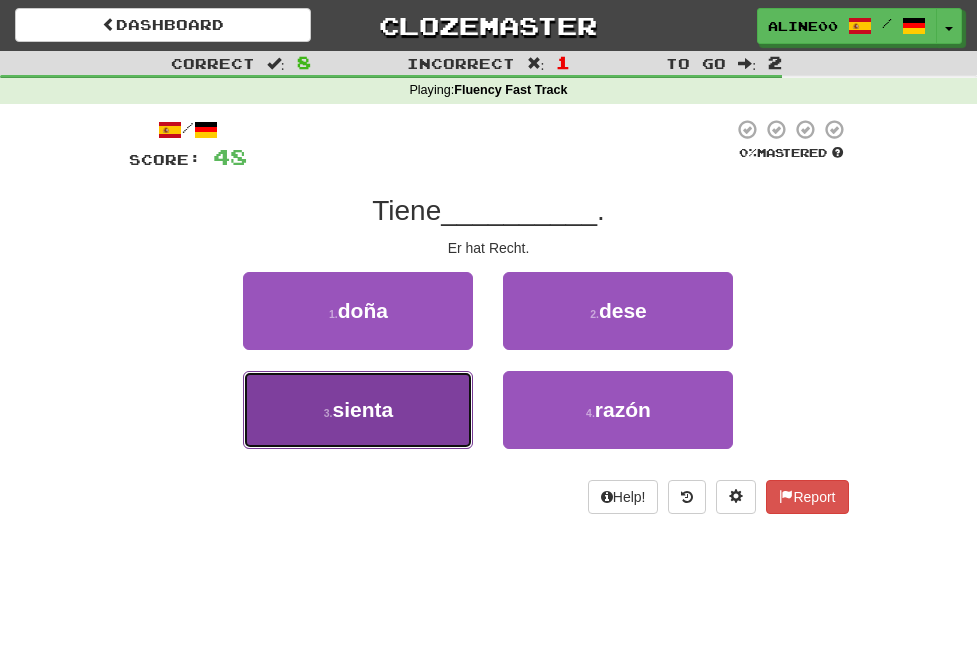 click on "3 .  sienta" at bounding box center [358, 410] 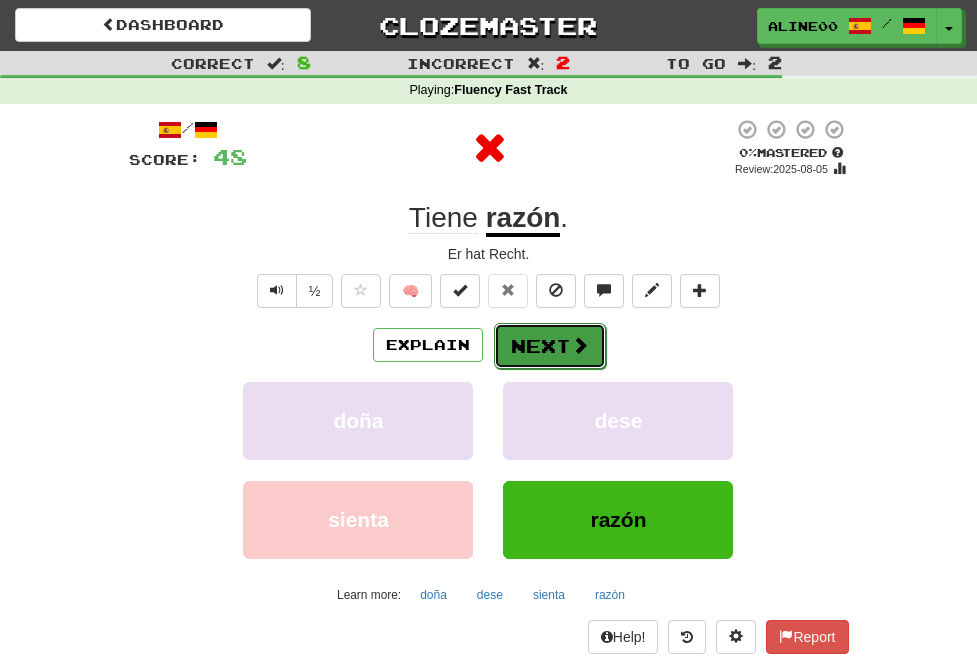 click on "Next" at bounding box center [550, 346] 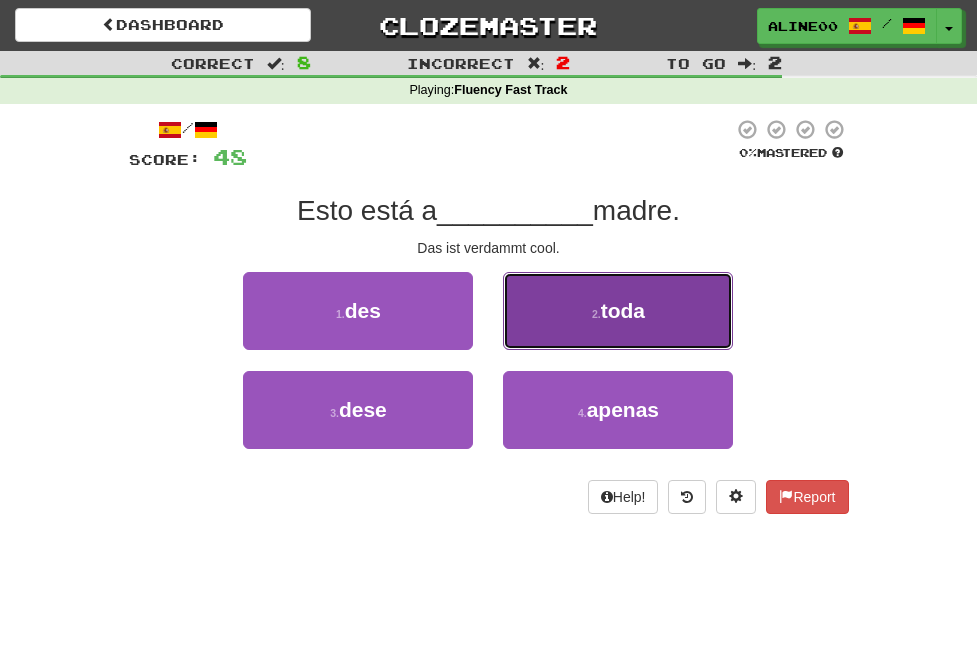 click on "2 .  toda" at bounding box center (618, 311) 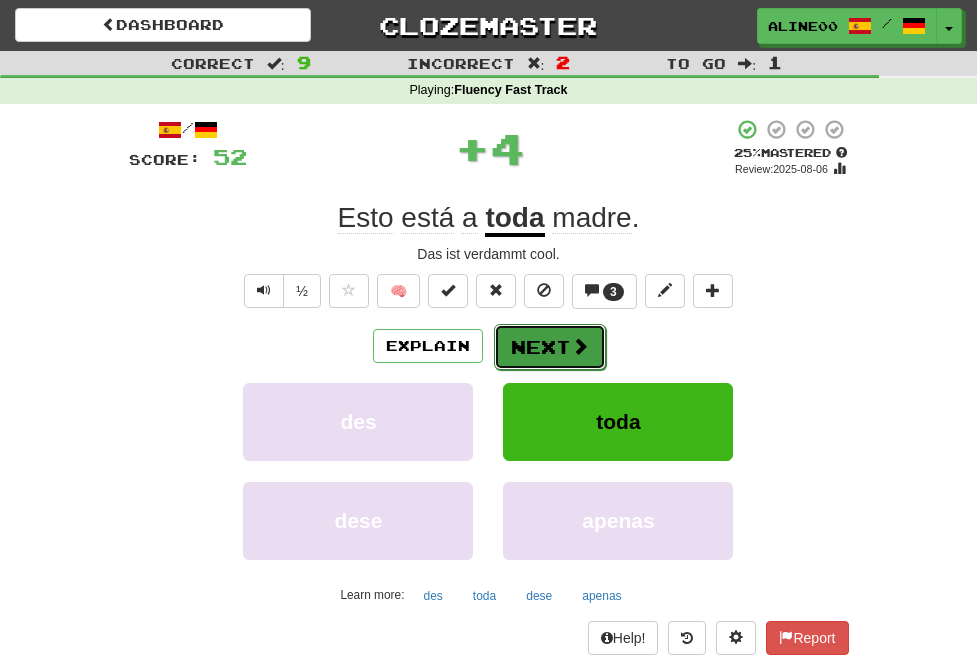 click on "Next" at bounding box center (550, 347) 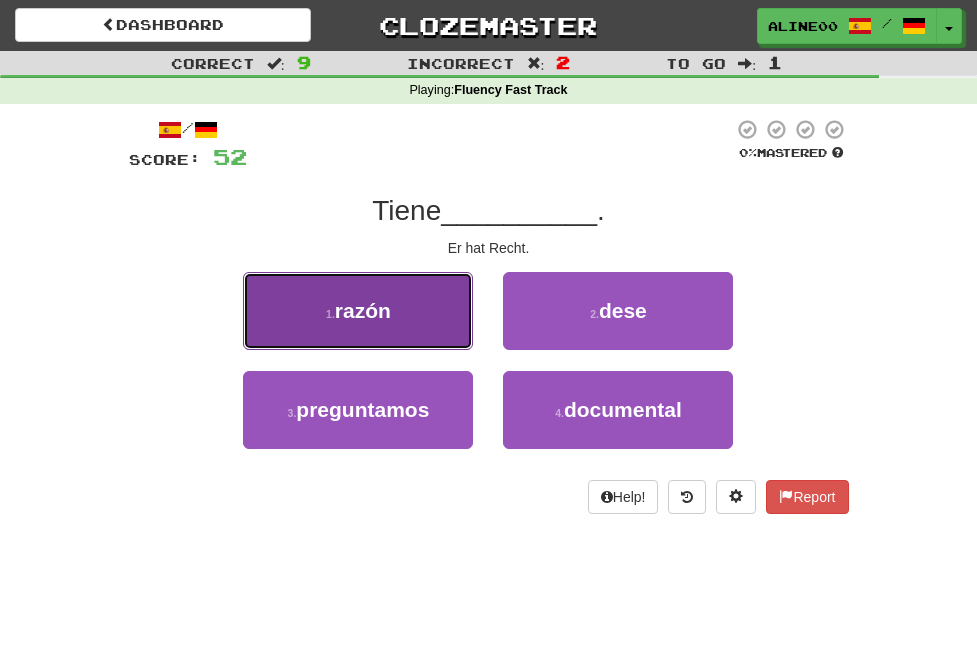 click on "1 .  razón" at bounding box center (358, 311) 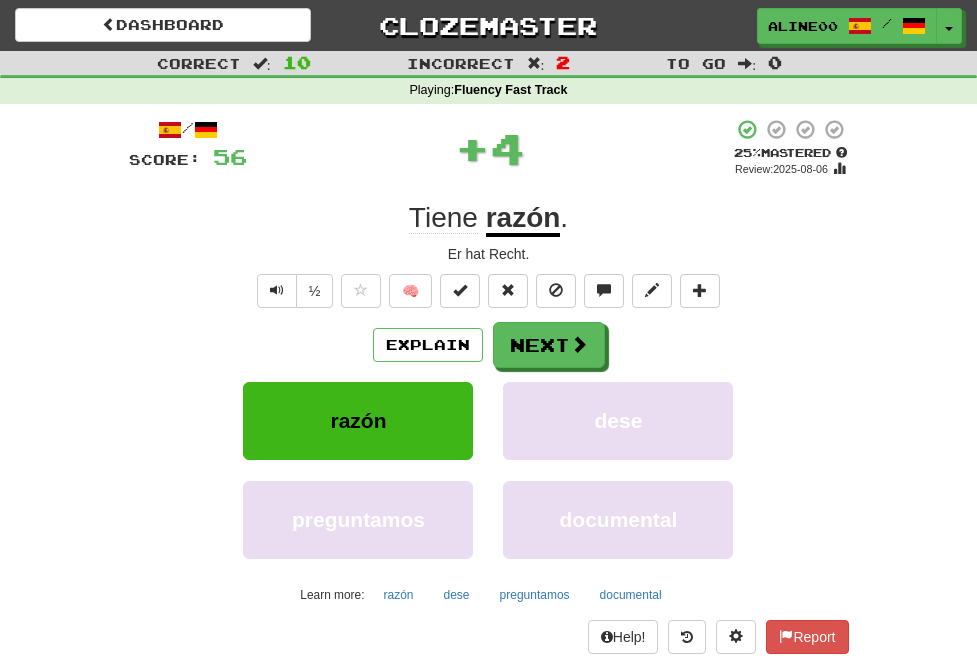 click on "/  Score:   56 + 4 25 %  Mastered Review:  2025-08-06 Tiene   razón . Er hat Recht. ½ 🧠 Explain Next razón dese preguntamos documental Learn more: razón dese preguntamos documental  Help!  Report Sentence Source" at bounding box center (489, 402) 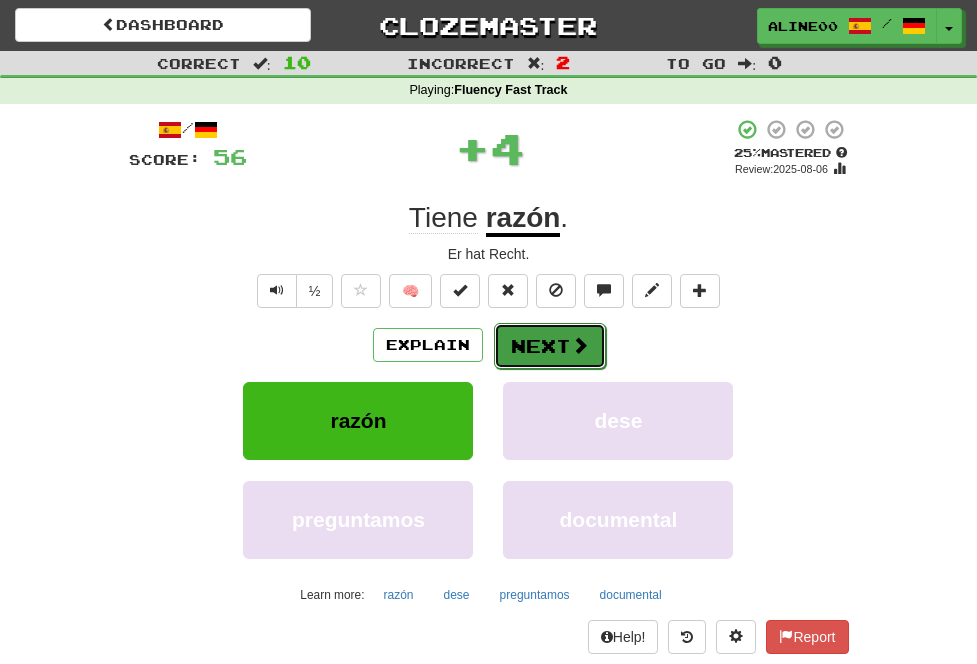 click on "Next" at bounding box center [550, 346] 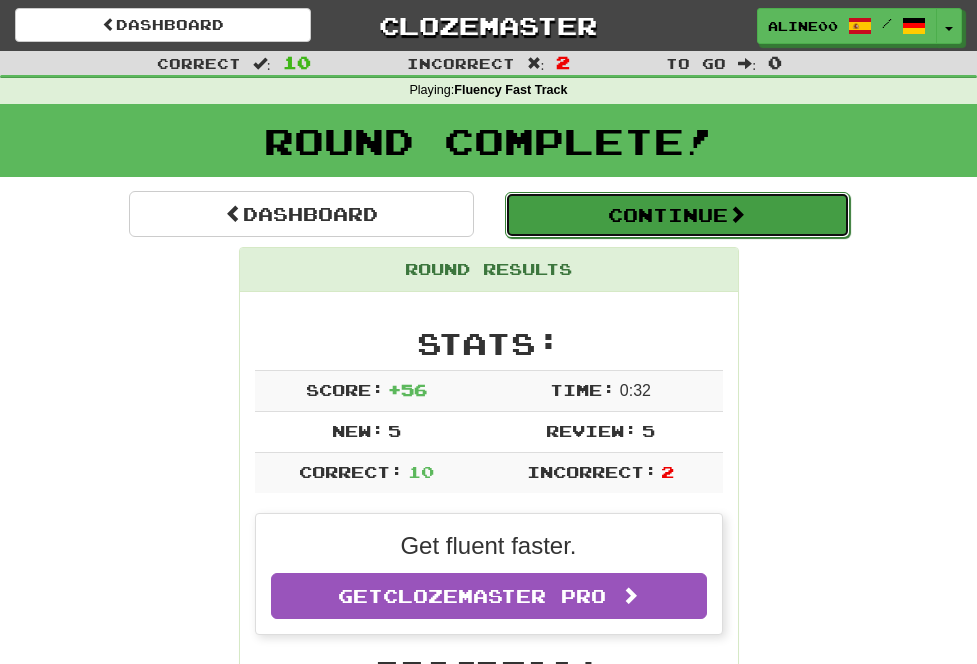 click at bounding box center (737, 214) 